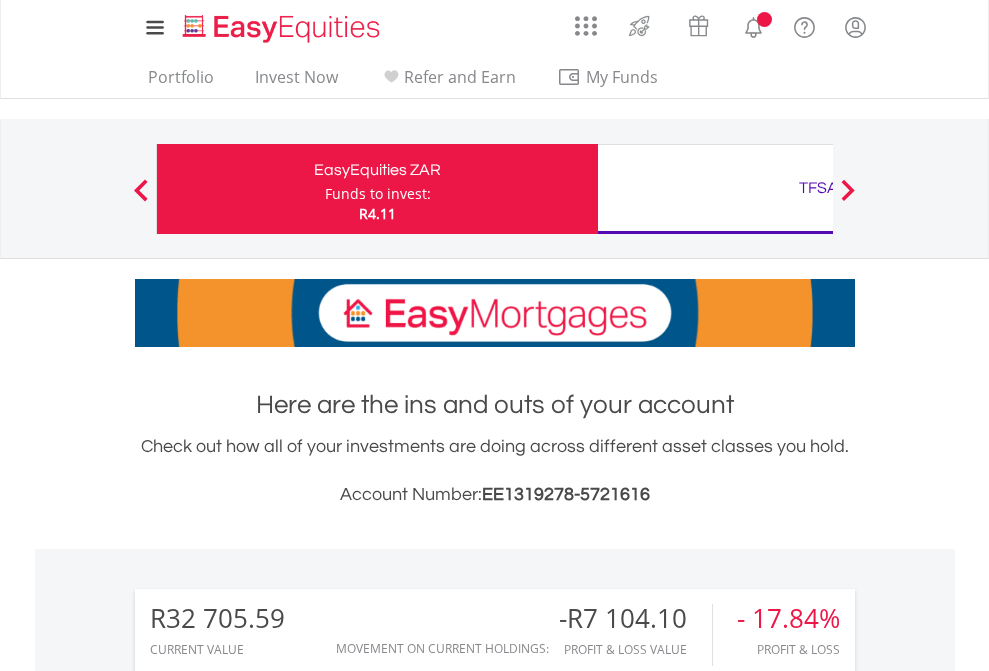 scroll, scrollTop: 0, scrollLeft: 0, axis: both 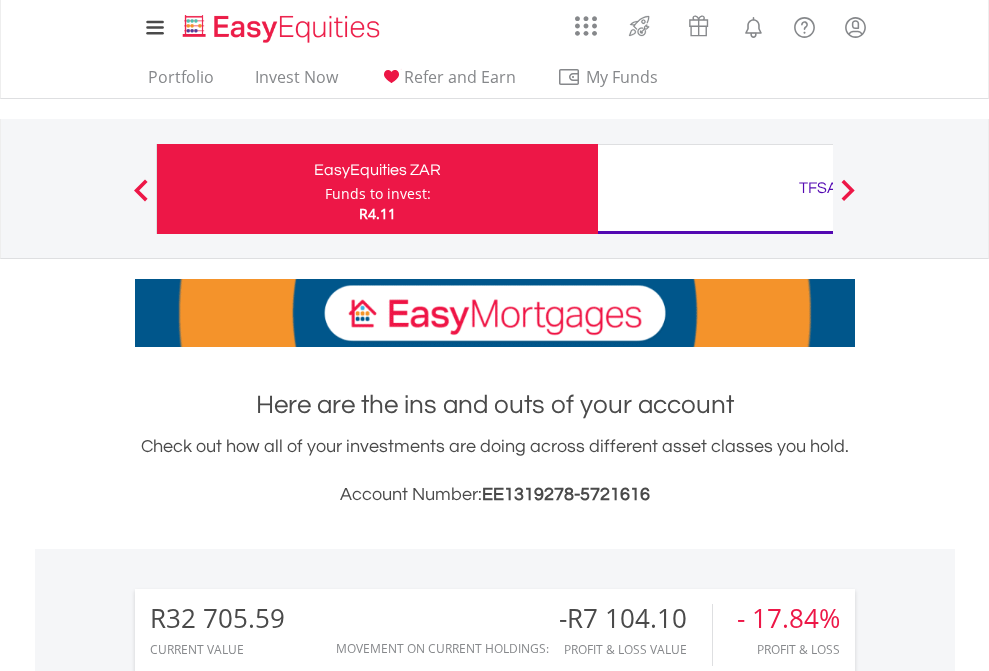 click on "Funds to invest:" at bounding box center (378, 194) 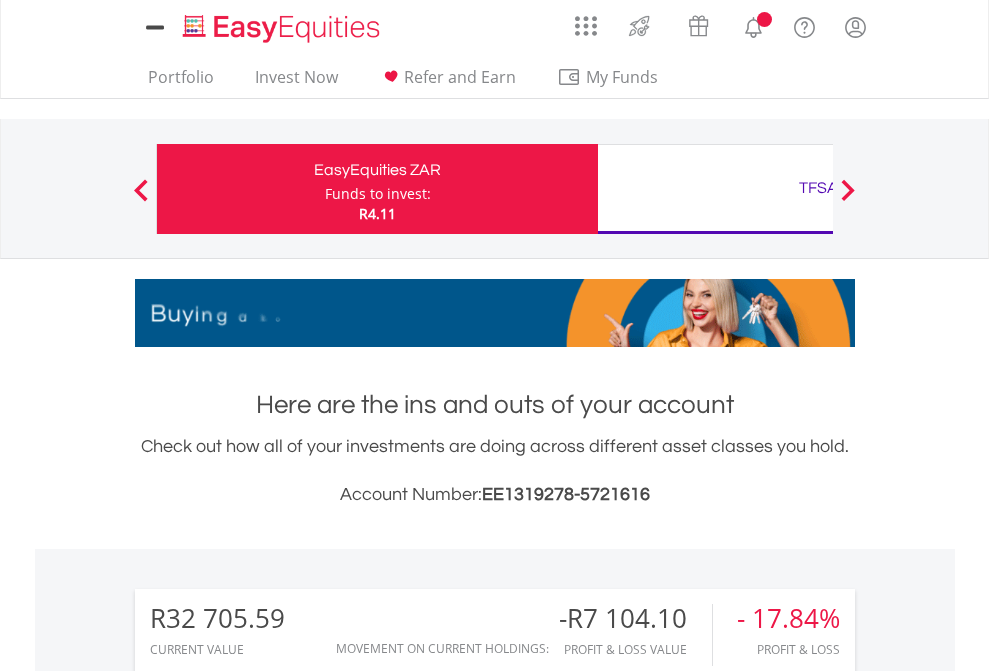 scroll, scrollTop: 0, scrollLeft: 0, axis: both 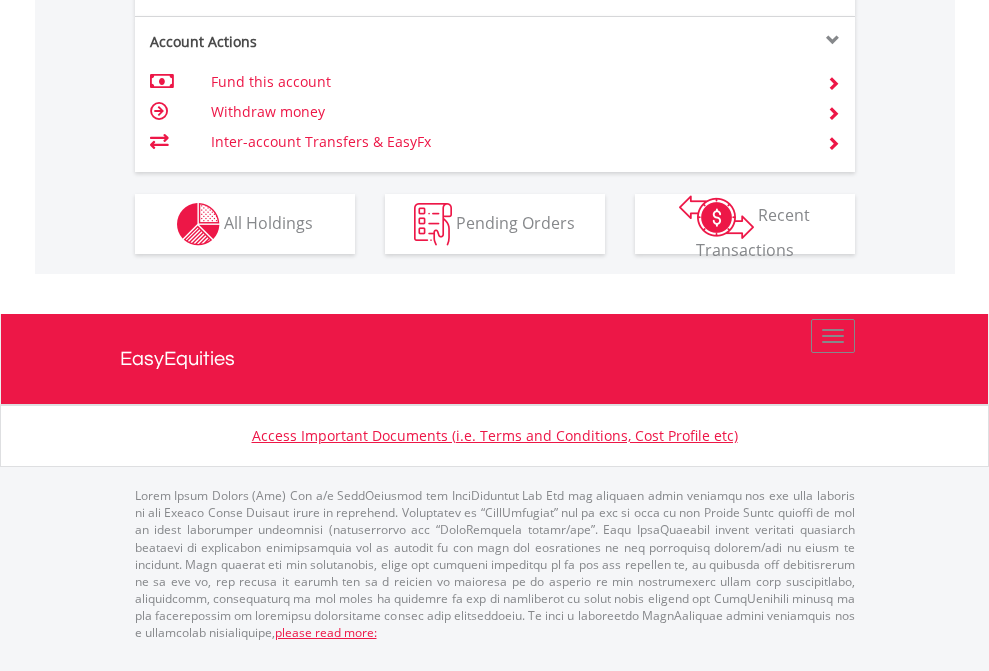 click on "Investment types" at bounding box center [706, -337] 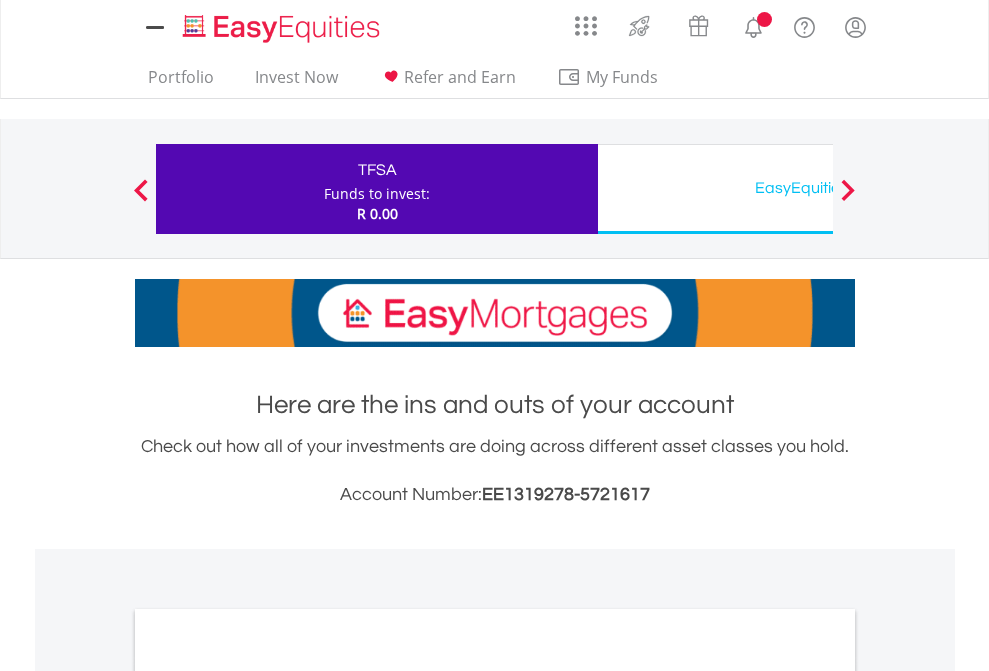 scroll, scrollTop: 0, scrollLeft: 0, axis: both 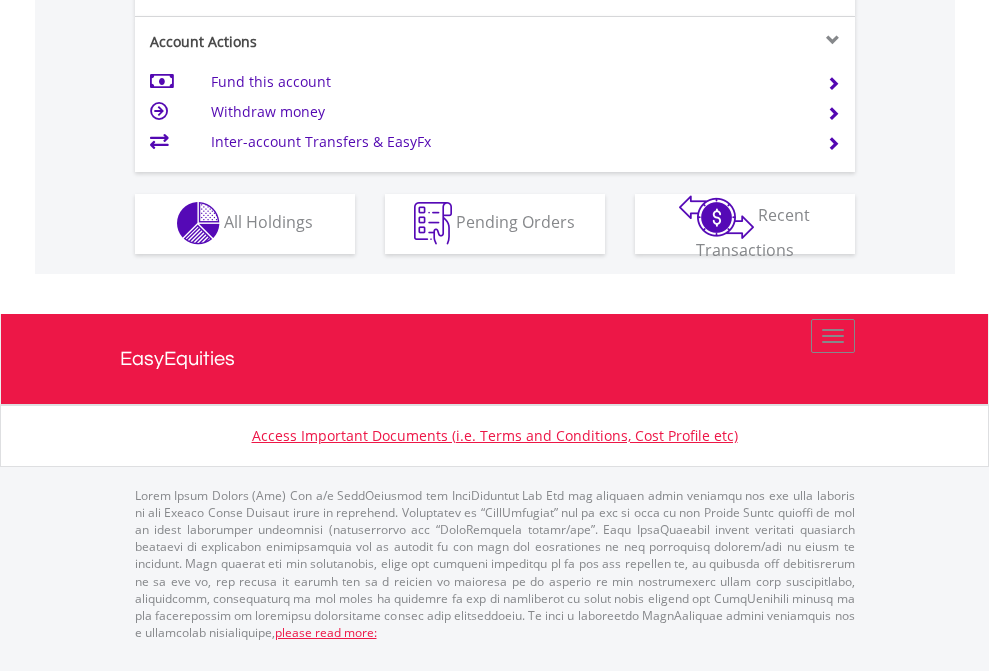 click on "Investment types" at bounding box center [706, -353] 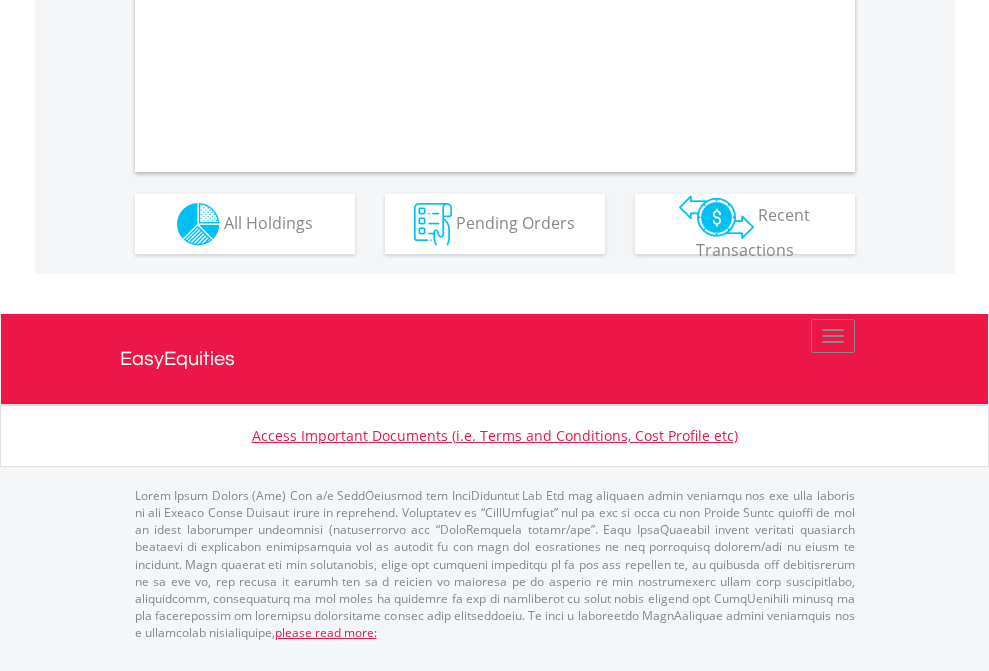 scroll, scrollTop: 1917, scrollLeft: 0, axis: vertical 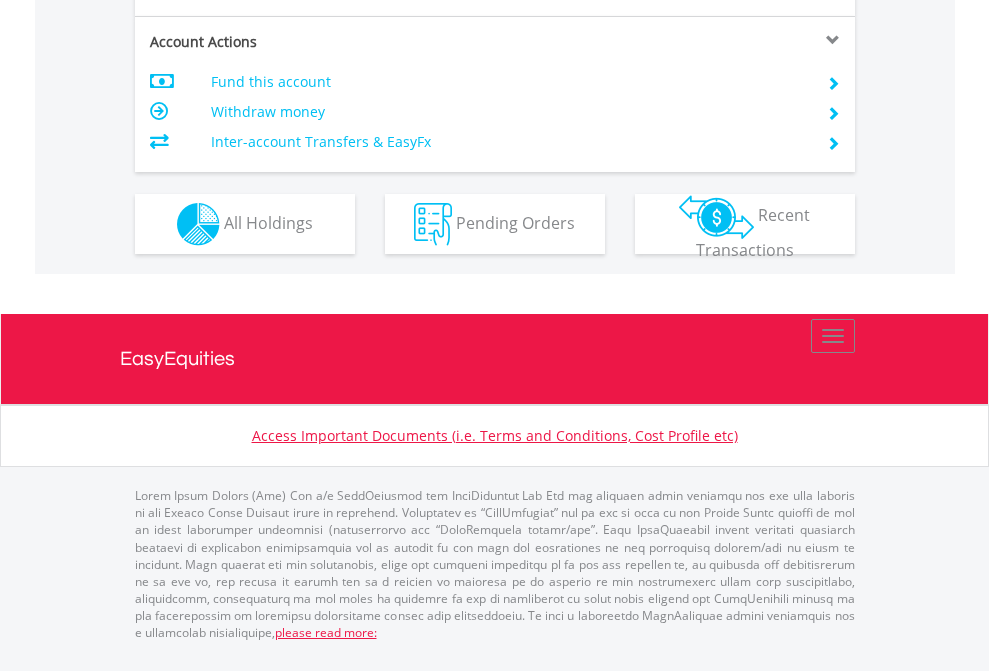 click on "Investment types" at bounding box center [706, -337] 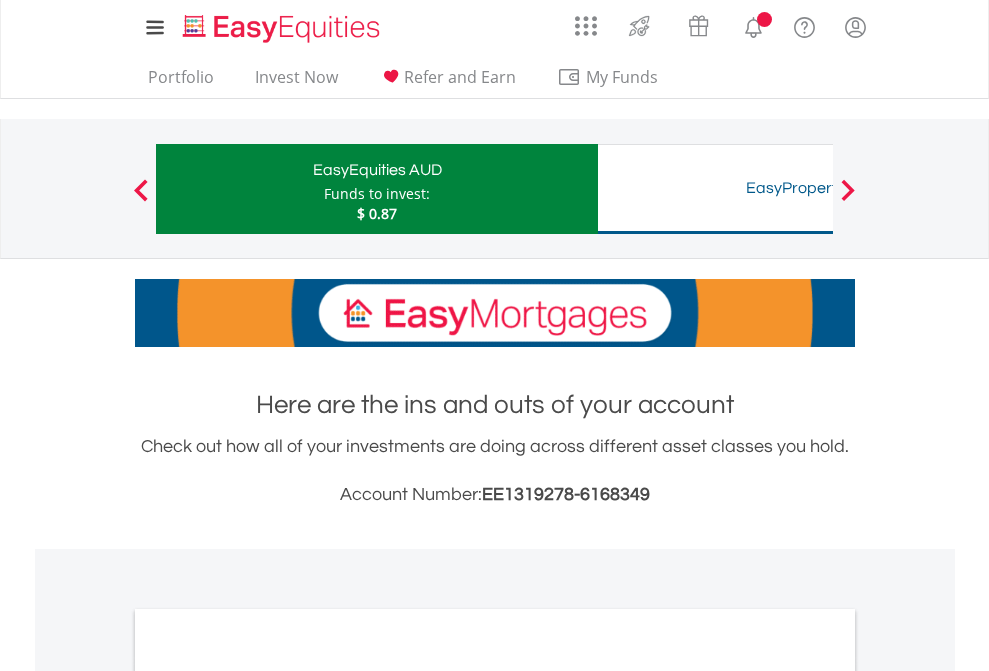 scroll, scrollTop: 0, scrollLeft: 0, axis: both 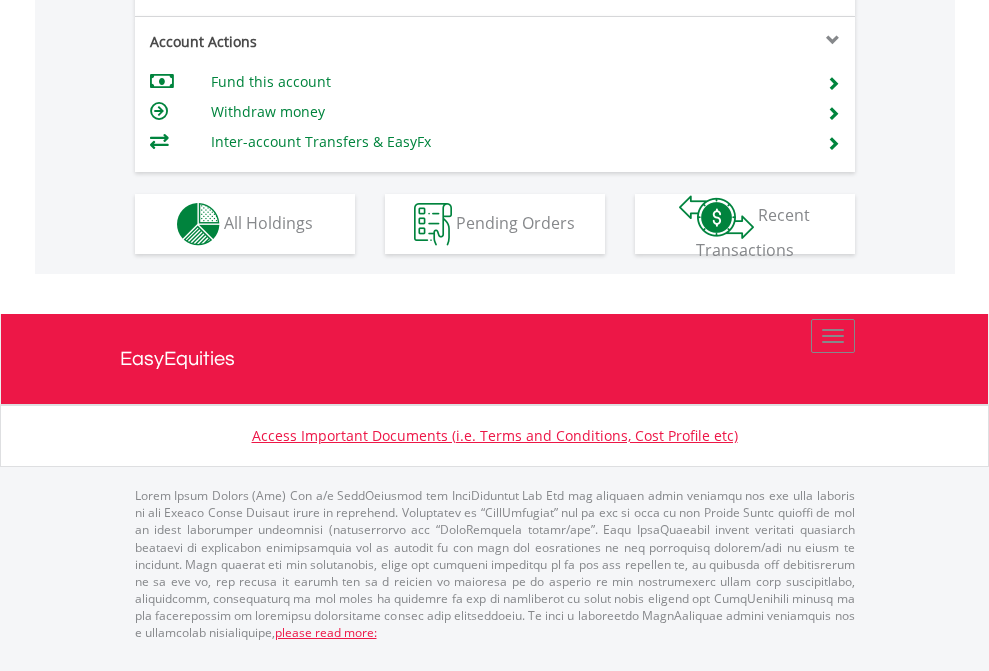 click on "Investment types" at bounding box center [706, -337] 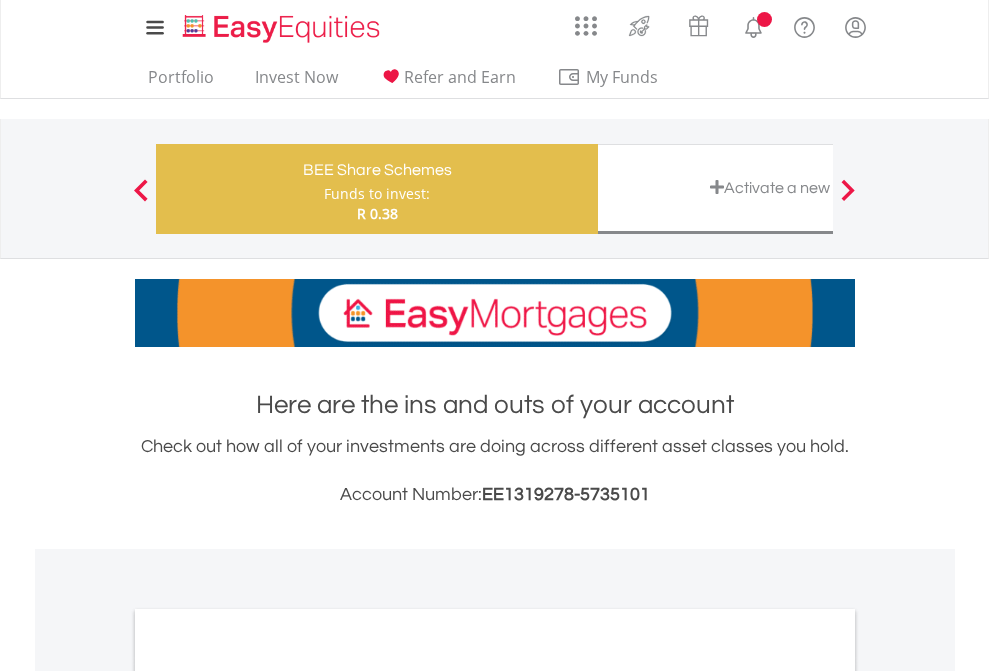 scroll, scrollTop: 0, scrollLeft: 0, axis: both 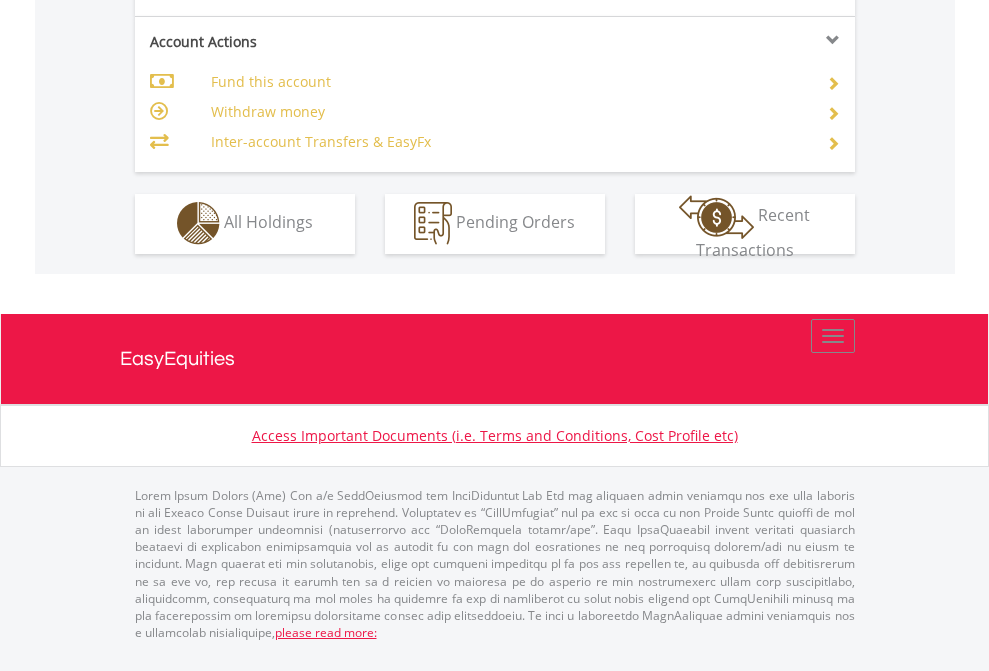 click on "Investment types" at bounding box center (706, -353) 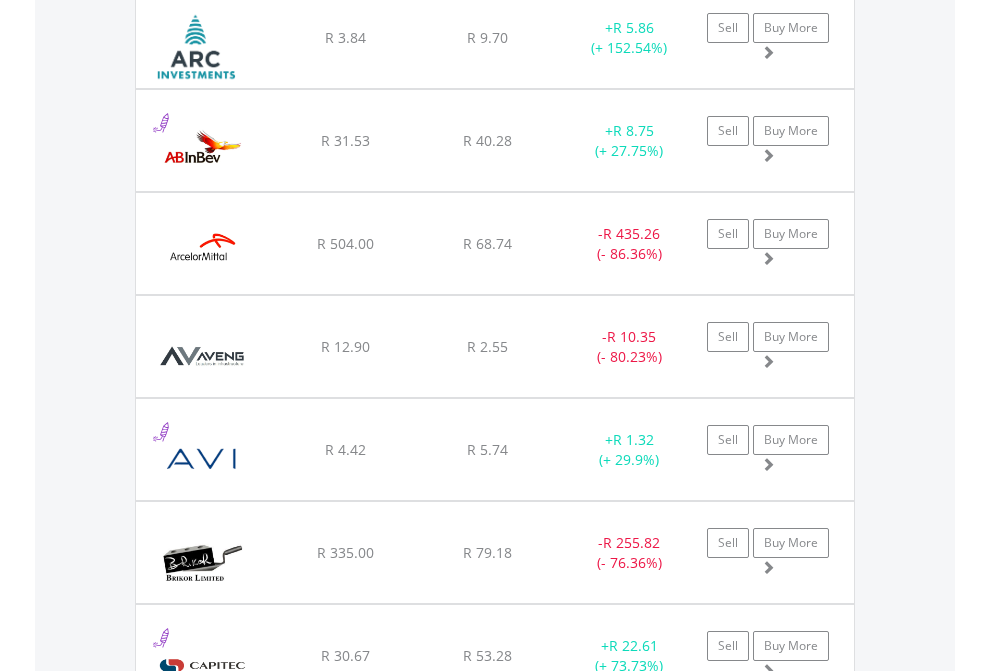 scroll, scrollTop: 2385, scrollLeft: 0, axis: vertical 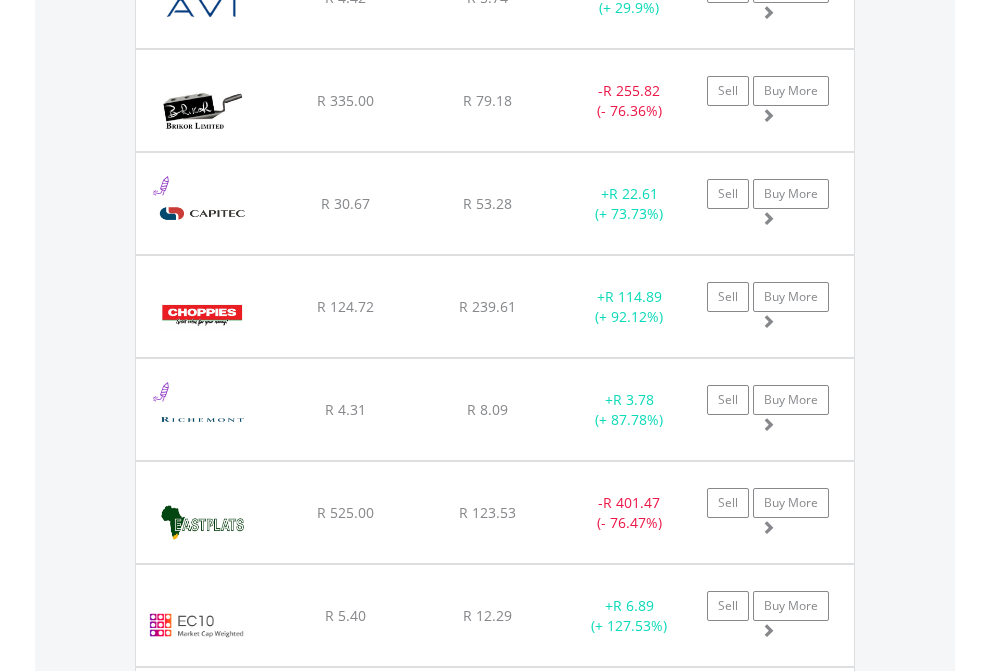 click on "TFSA" at bounding box center [818, -2197] 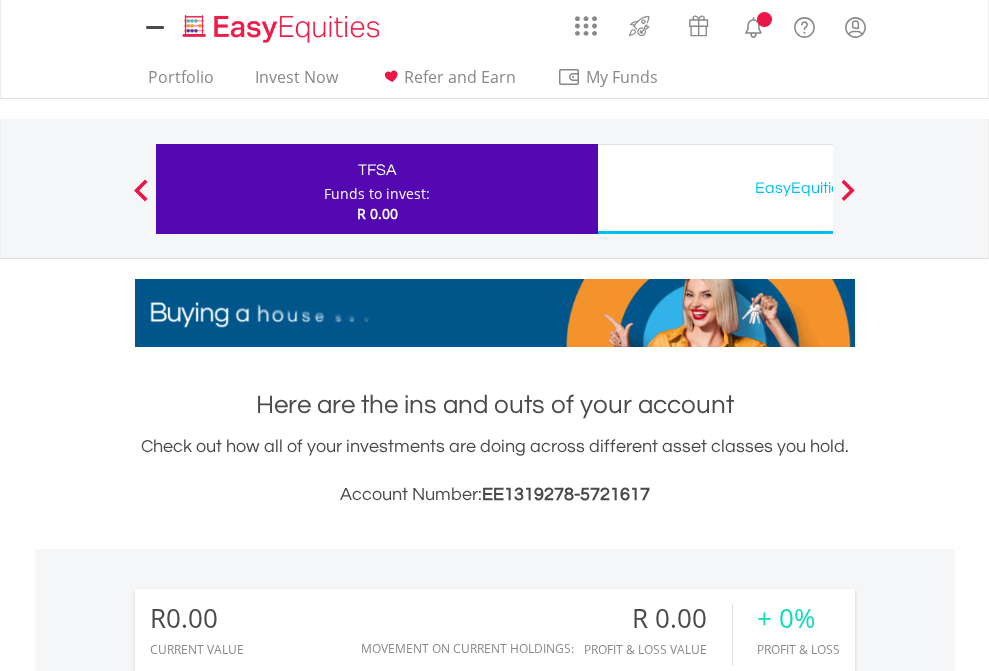 scroll, scrollTop: 0, scrollLeft: 0, axis: both 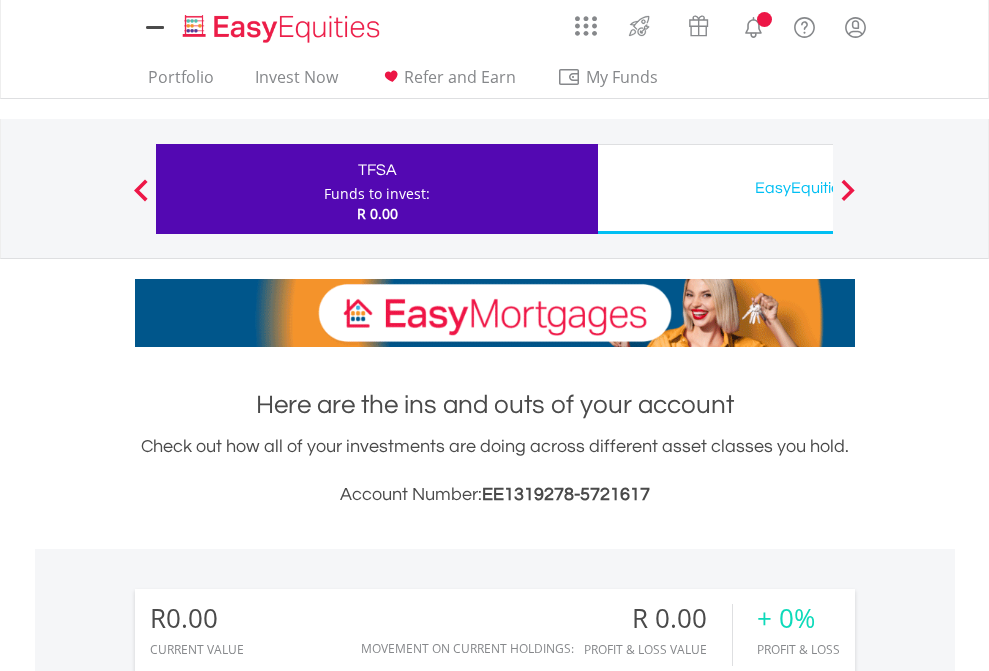 click on "All Holdings" at bounding box center (268, 1442) 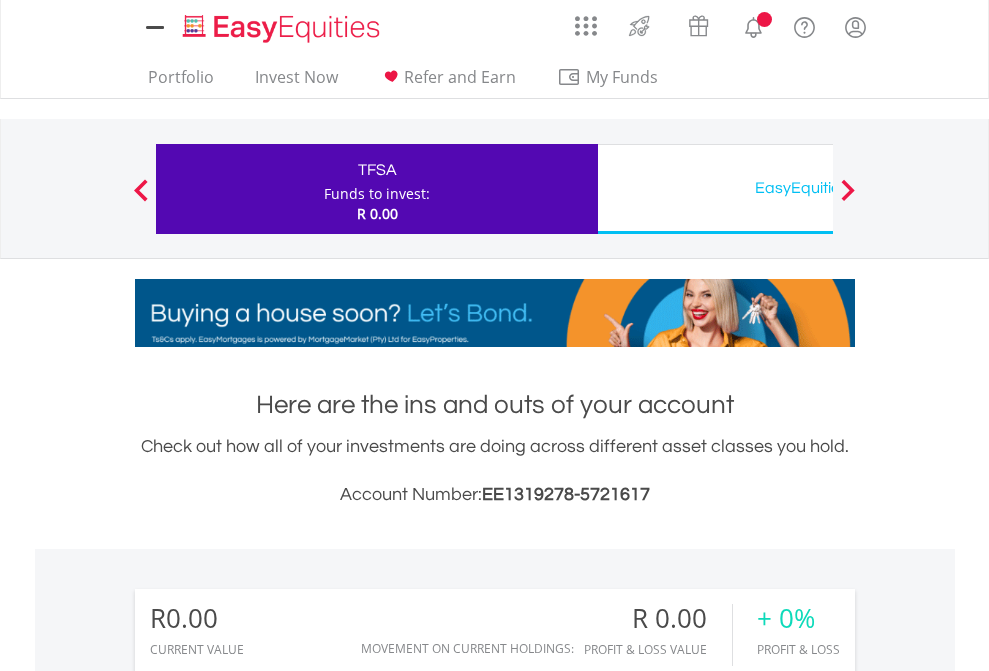 scroll, scrollTop: 999808, scrollLeft: 999687, axis: both 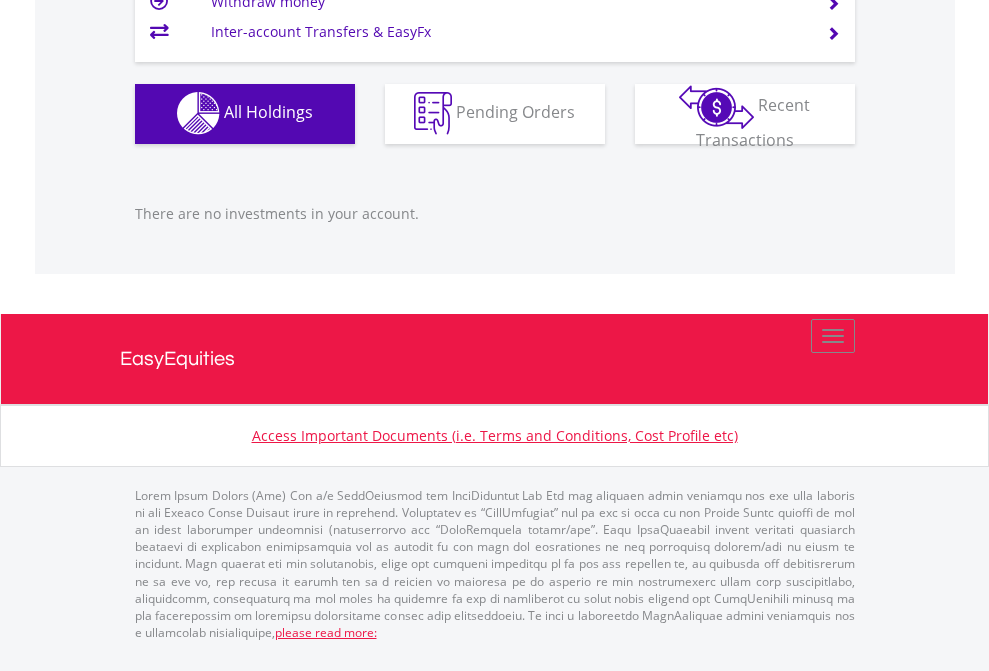 click on "EasyEquities USD" at bounding box center (818, -1142) 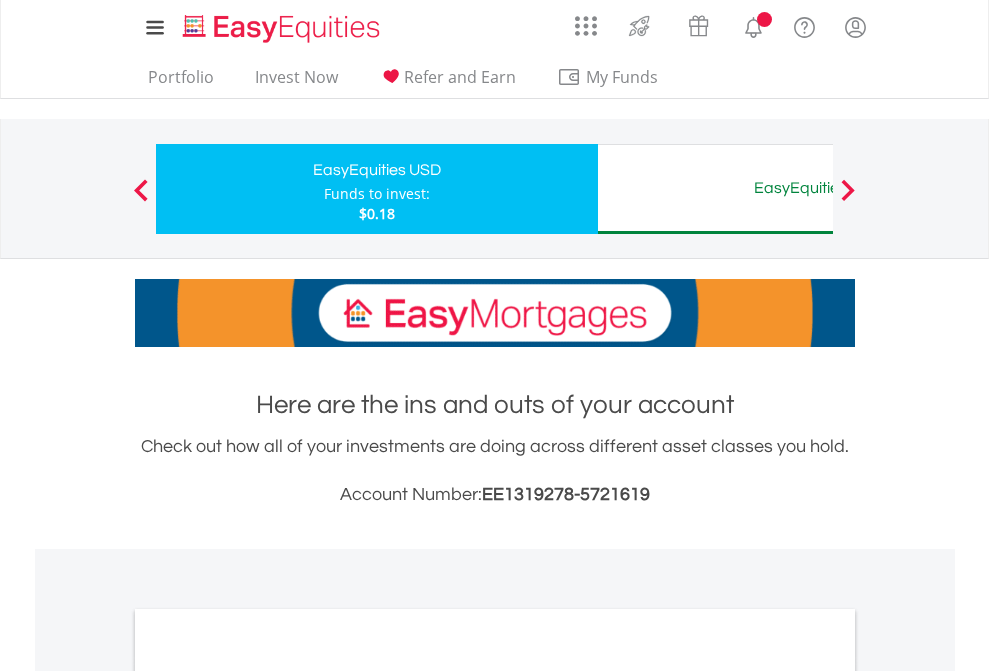 scroll, scrollTop: 1202, scrollLeft: 0, axis: vertical 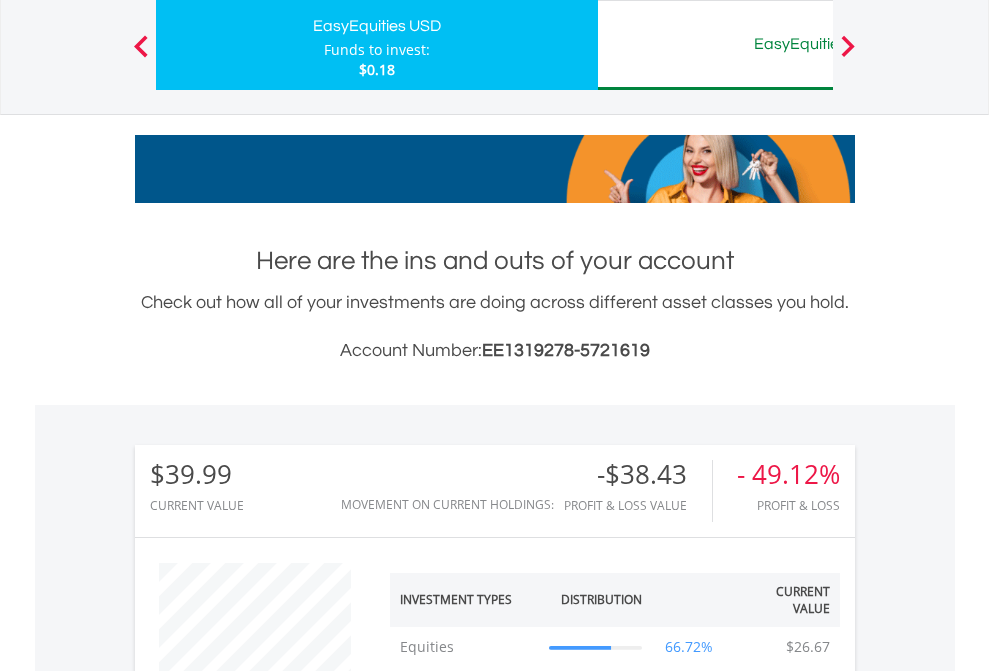 click on "EasyEquities AUD" at bounding box center (818, 44) 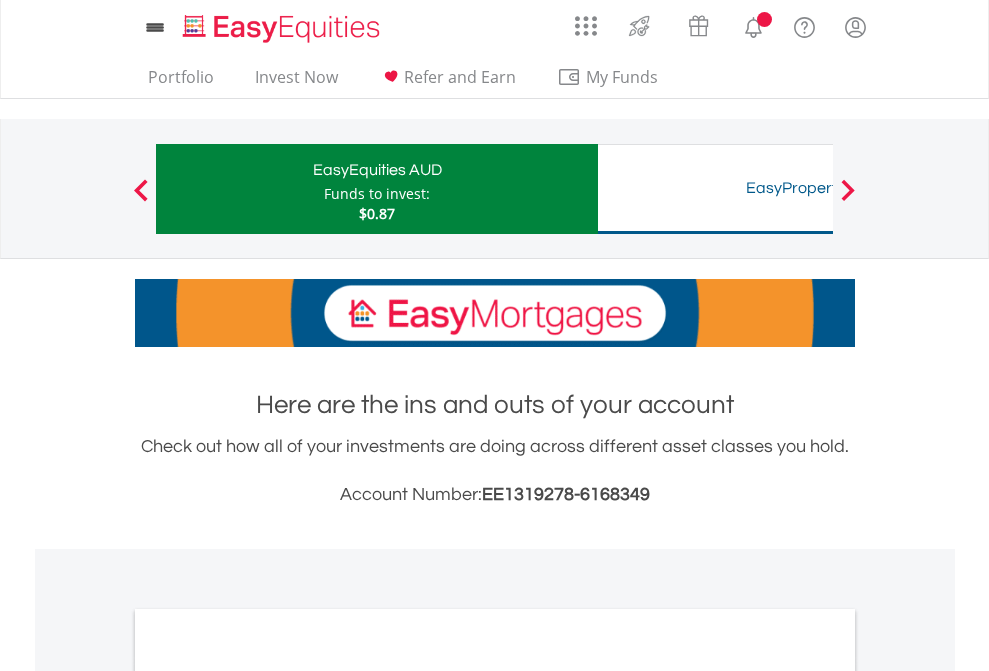 scroll, scrollTop: 1202, scrollLeft: 0, axis: vertical 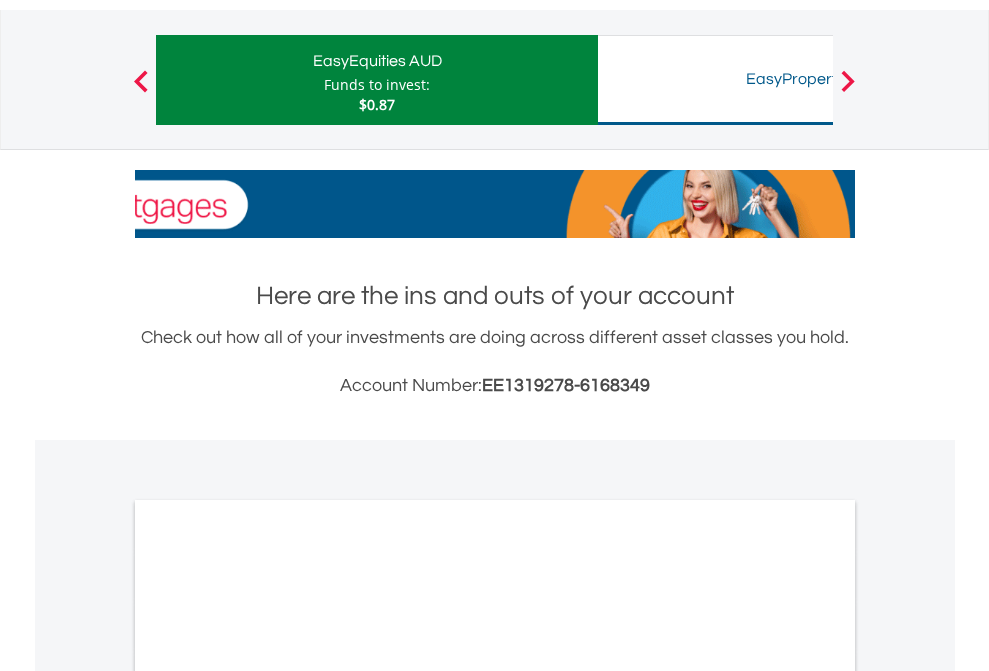 click on "All Holdings" at bounding box center [268, 987] 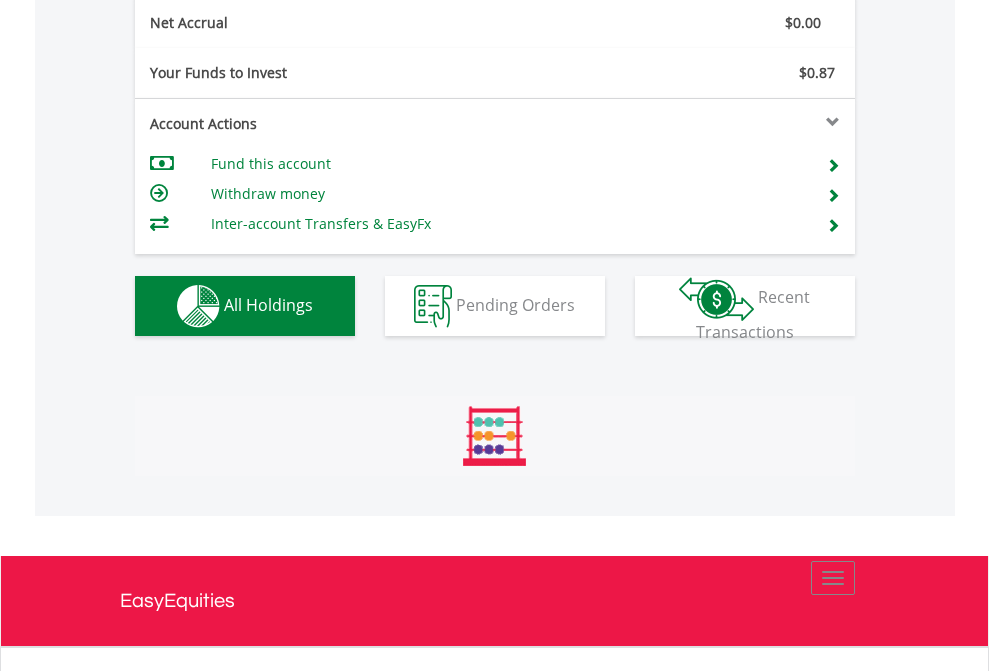 scroll, scrollTop: 999808, scrollLeft: 999687, axis: both 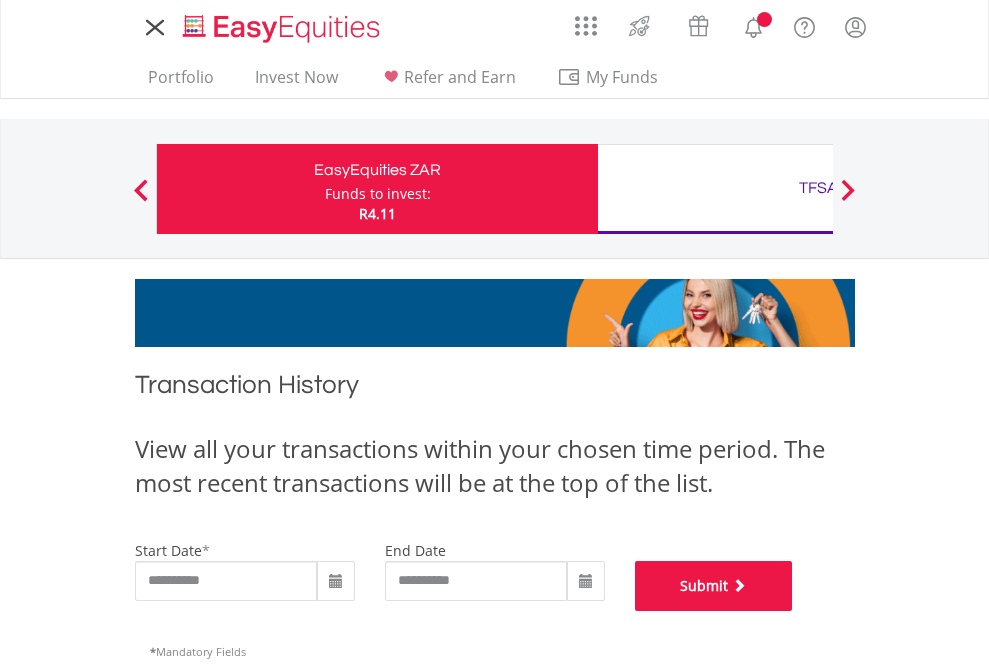 click on "Submit" at bounding box center (714, 586) 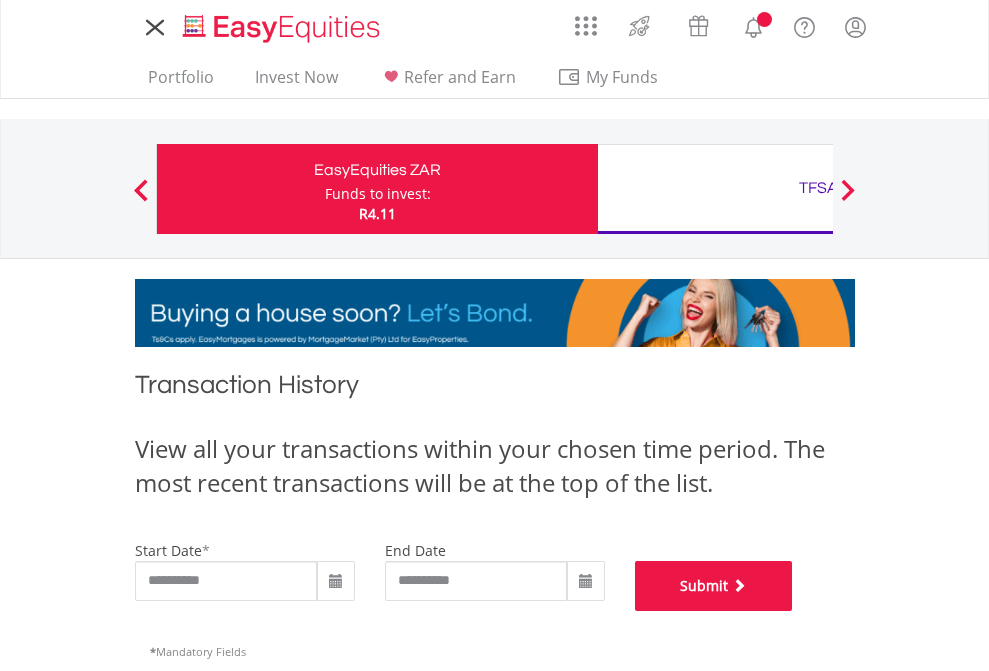 scroll, scrollTop: 811, scrollLeft: 0, axis: vertical 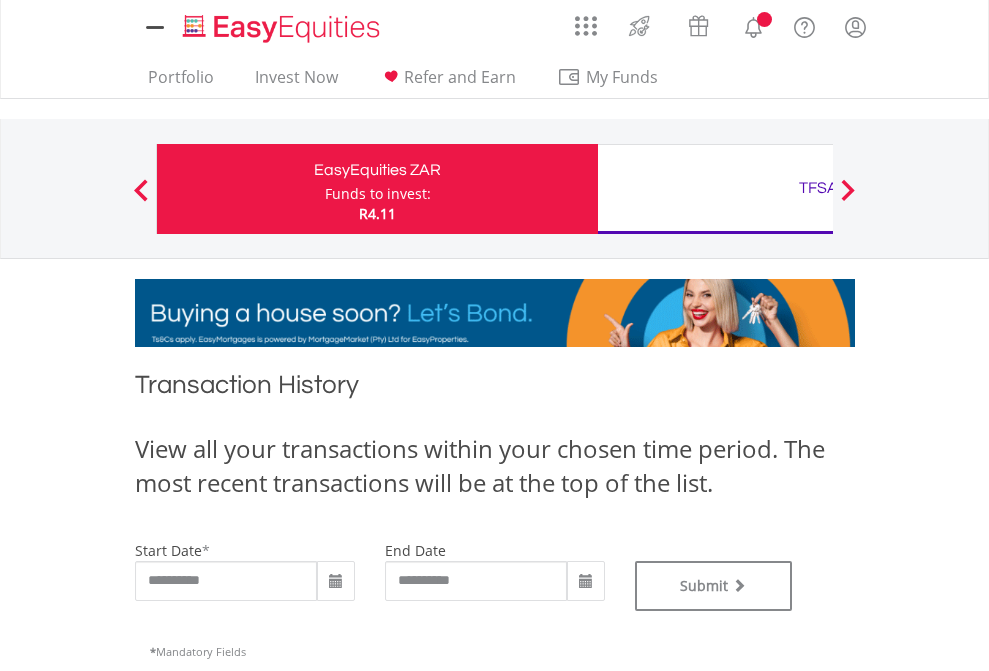 click on "TFSA" at bounding box center (818, 188) 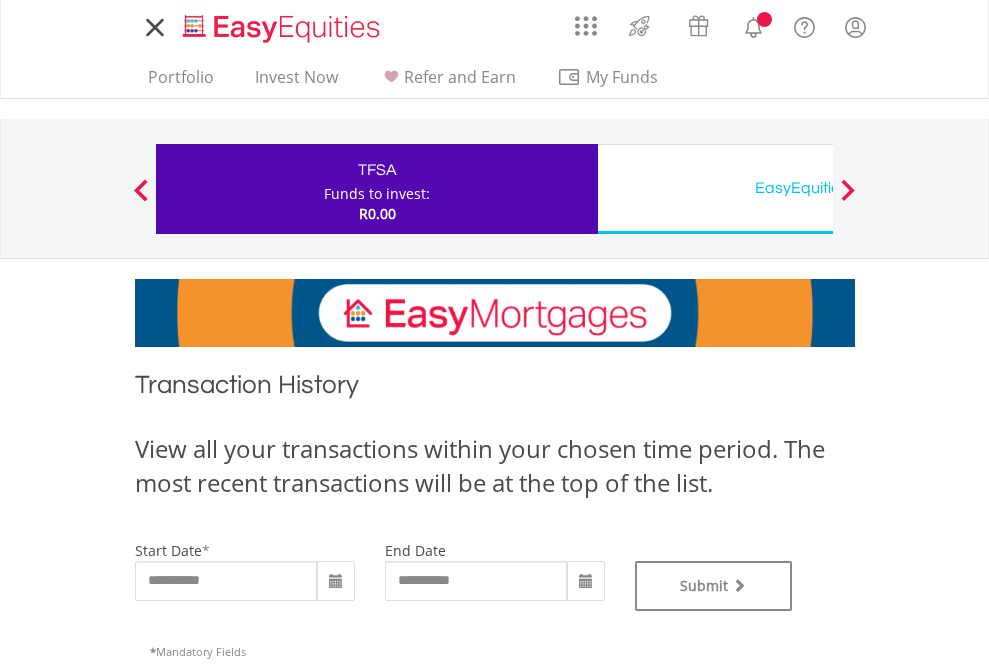 scroll, scrollTop: 0, scrollLeft: 0, axis: both 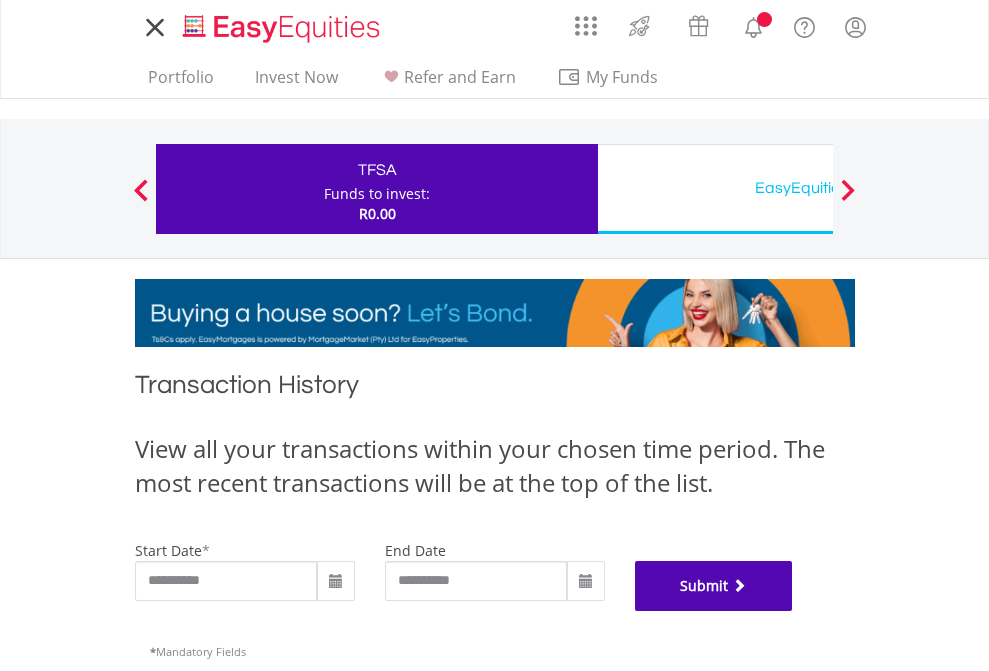 click on "Submit" at bounding box center [714, 586] 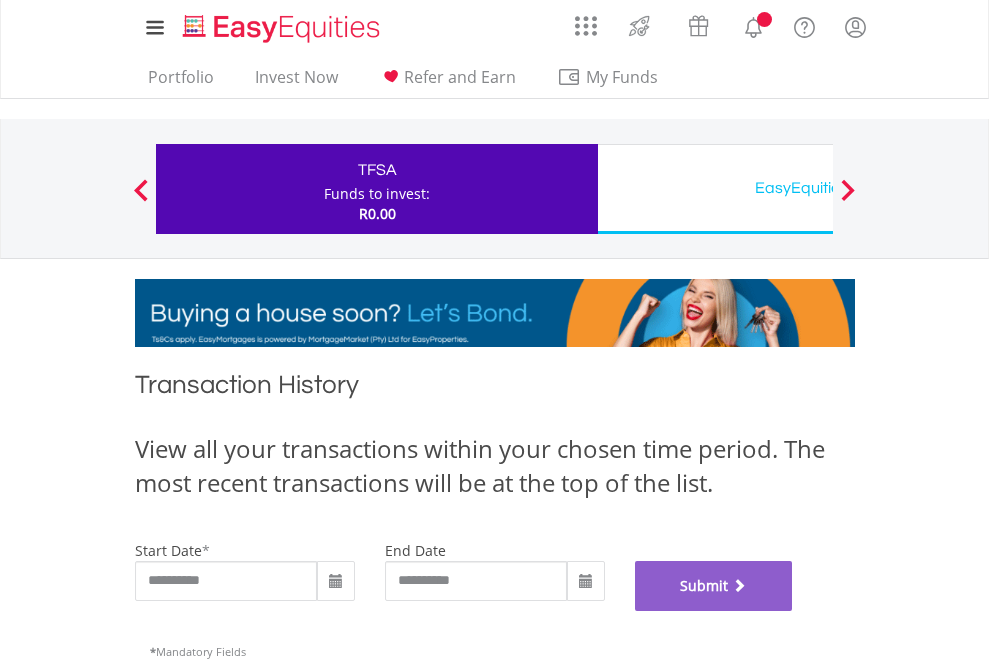 scroll, scrollTop: 811, scrollLeft: 0, axis: vertical 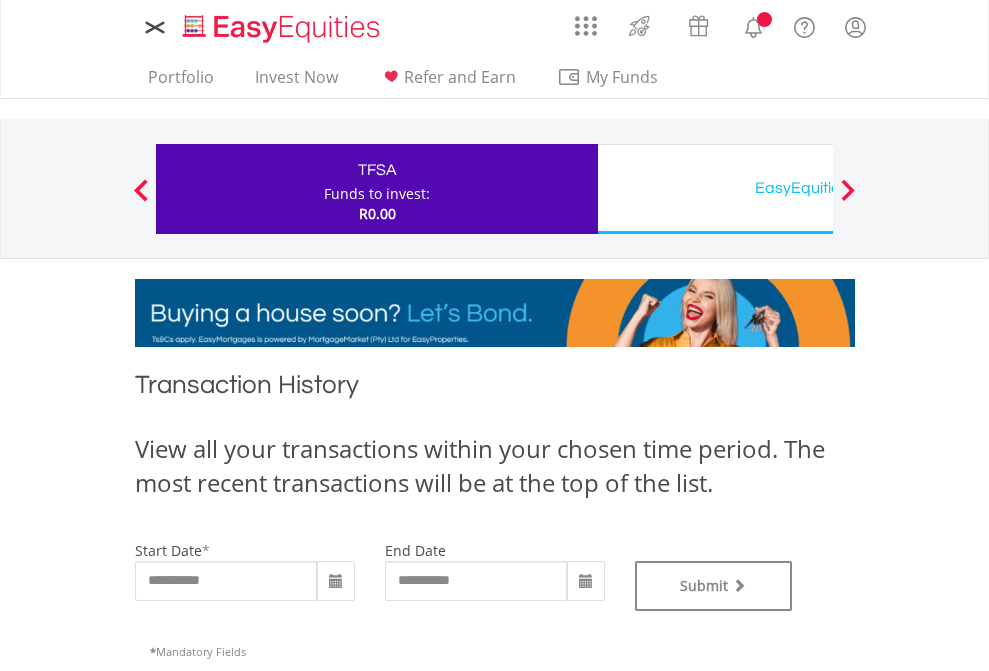 click on "EasyEquities USD" at bounding box center [818, 188] 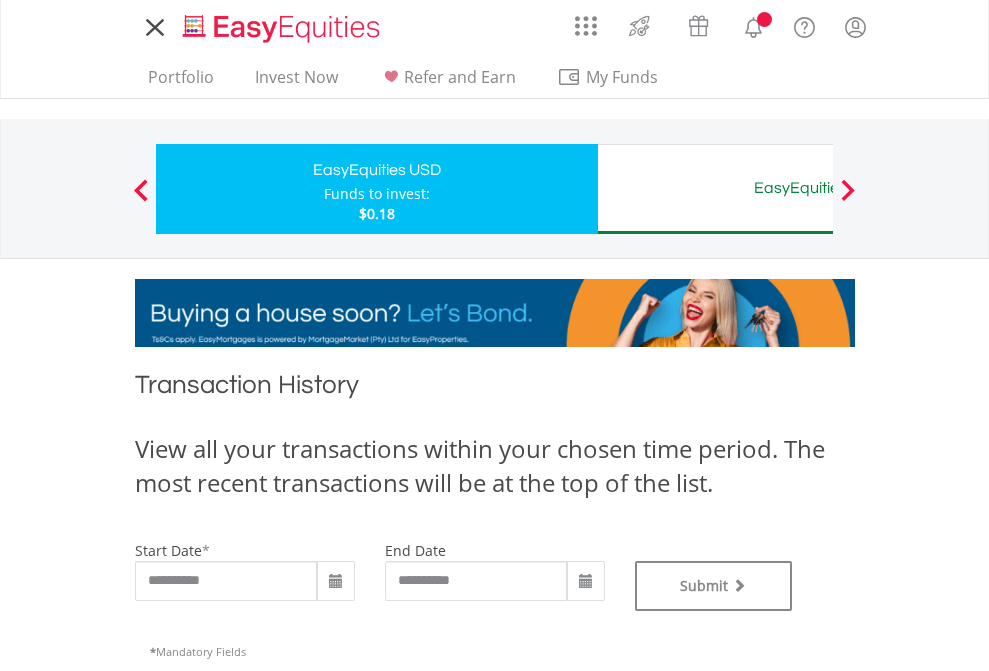 scroll, scrollTop: 0, scrollLeft: 0, axis: both 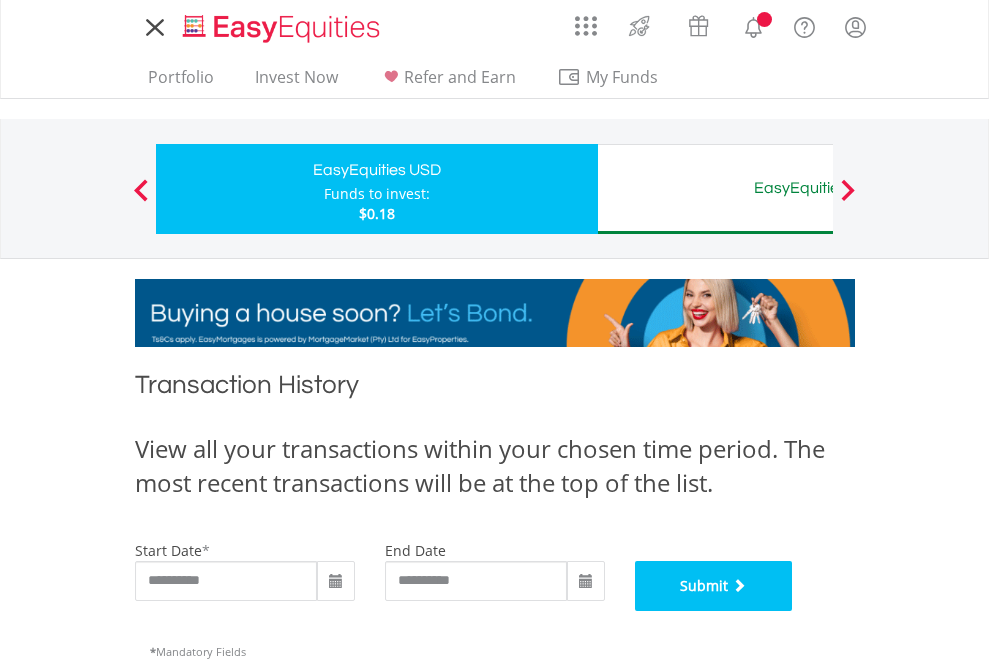 click on "Submit" at bounding box center (714, 586) 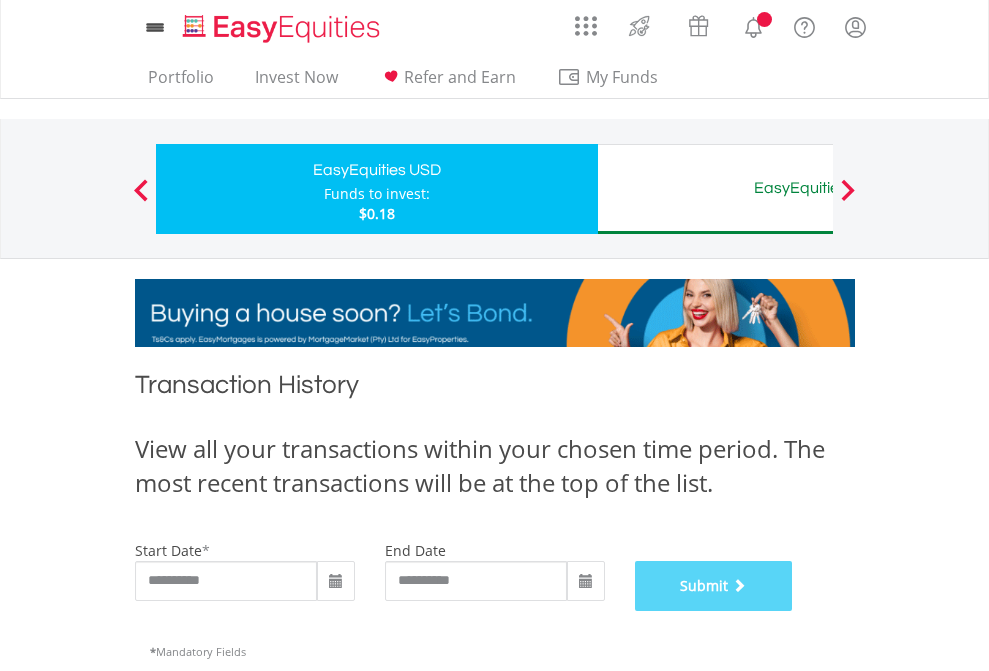 scroll, scrollTop: 811, scrollLeft: 0, axis: vertical 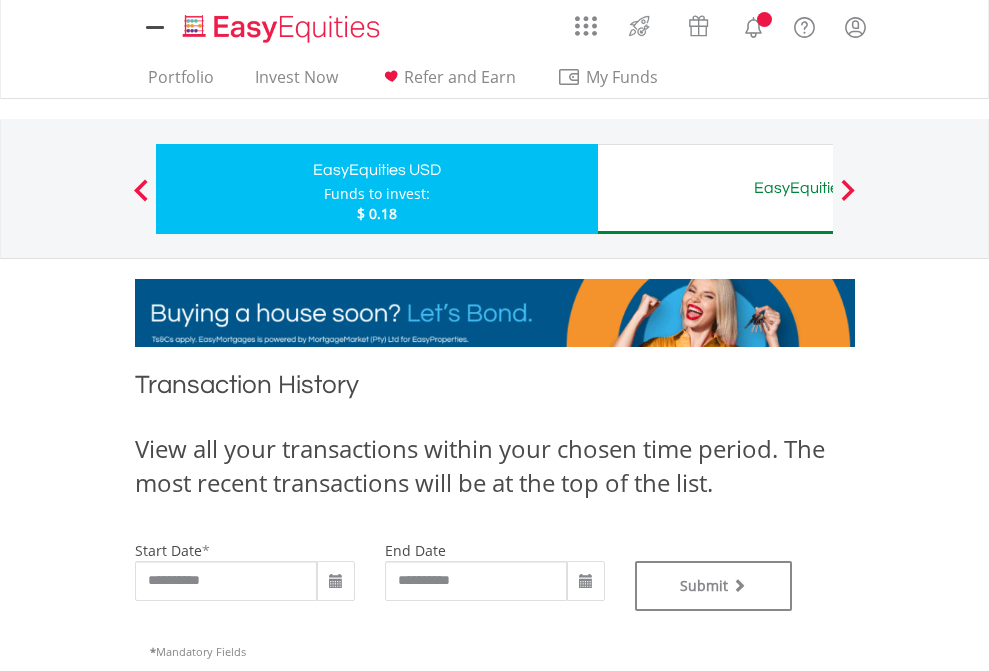 click on "EasyEquities AUD" at bounding box center [818, 188] 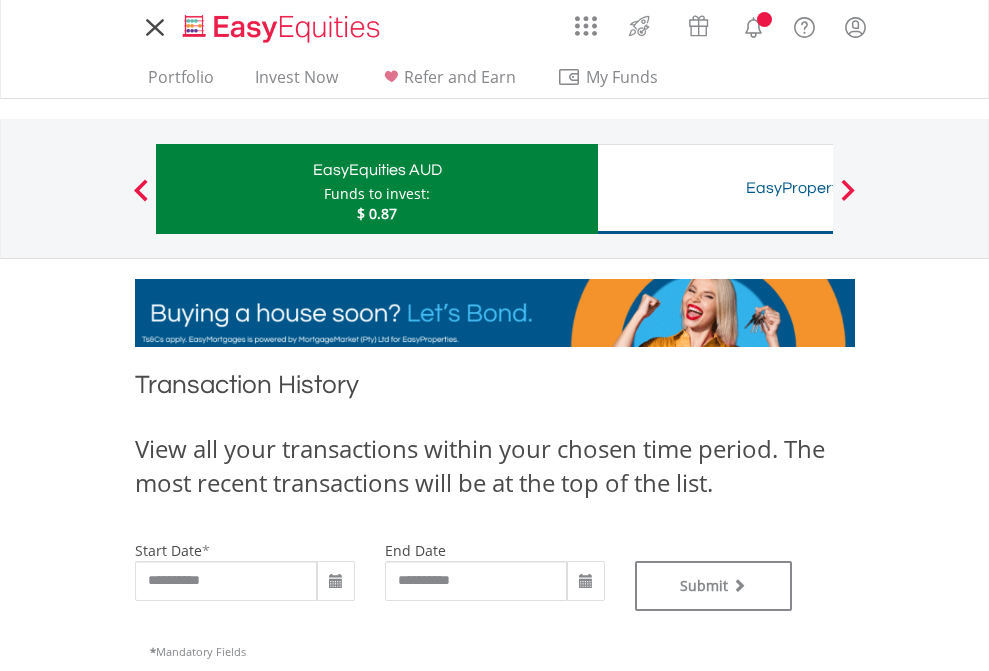 scroll, scrollTop: 0, scrollLeft: 0, axis: both 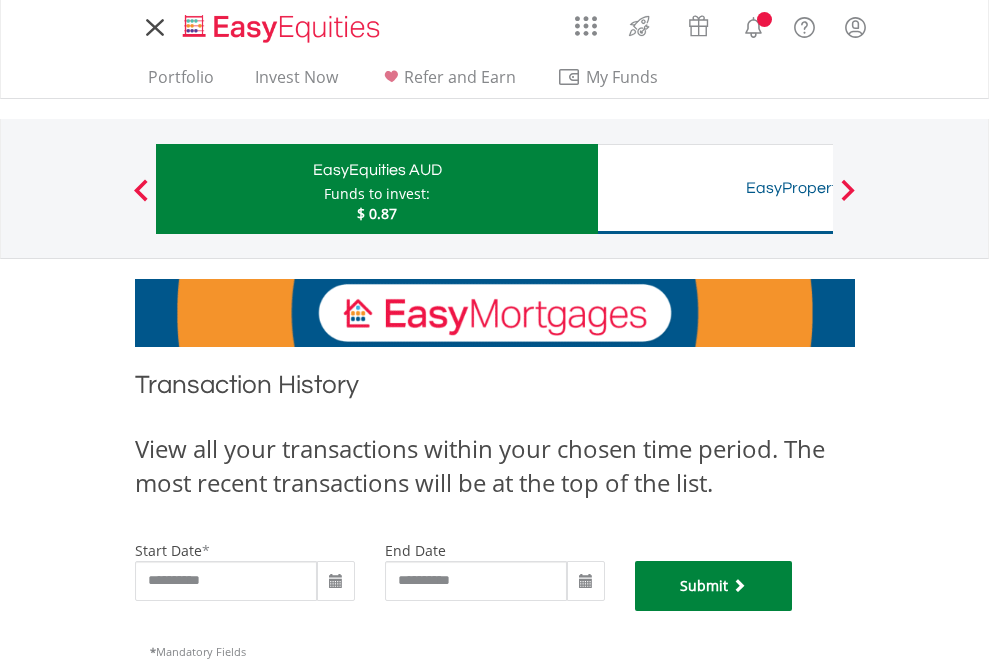 click on "Submit" at bounding box center [714, 586] 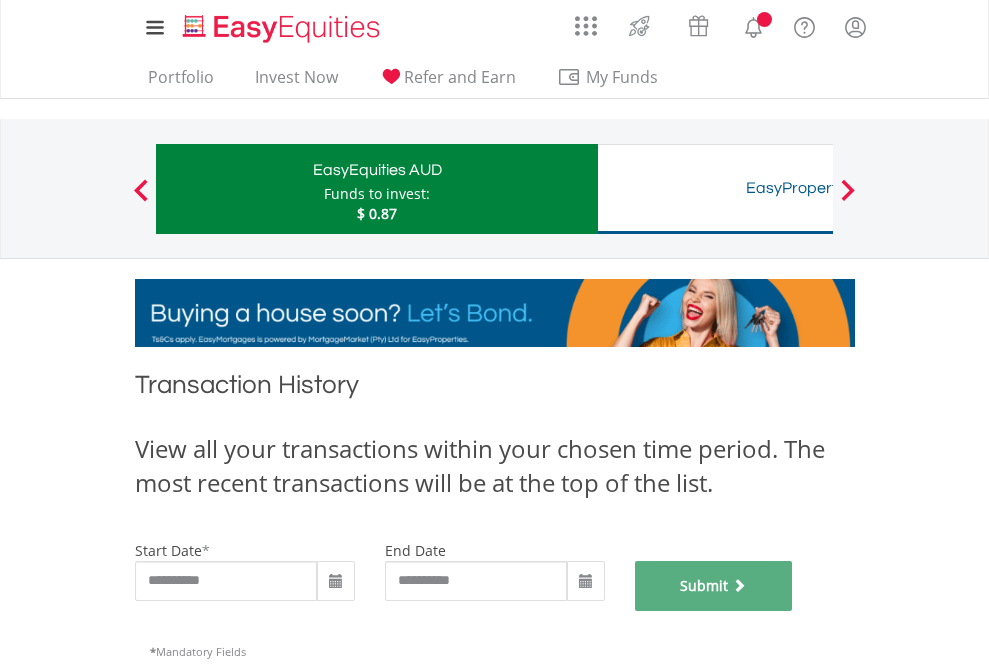 scroll, scrollTop: 811, scrollLeft: 0, axis: vertical 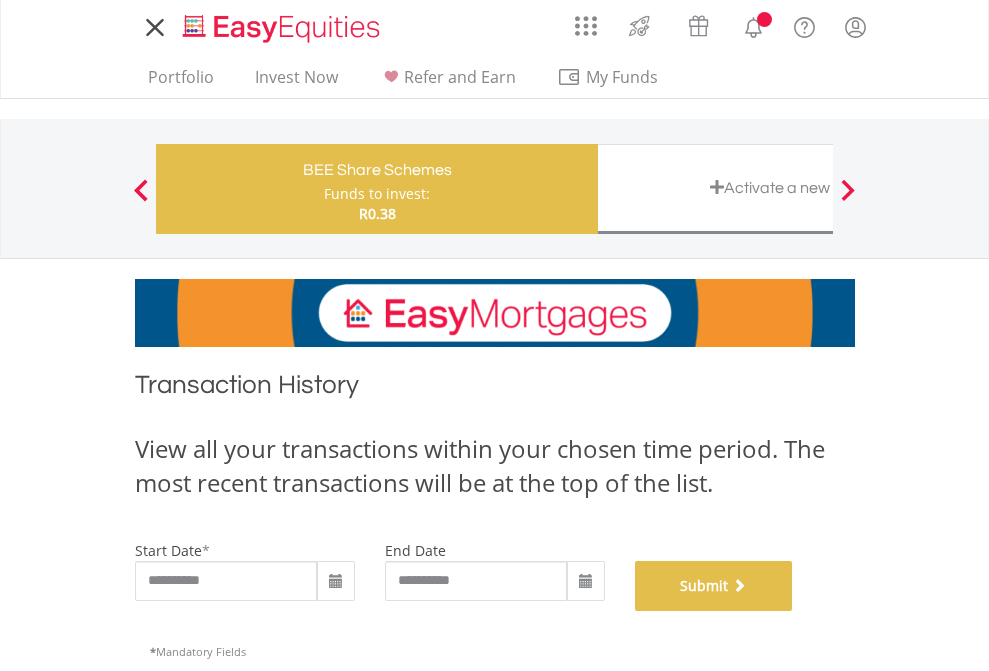 click on "Submit" at bounding box center [714, 586] 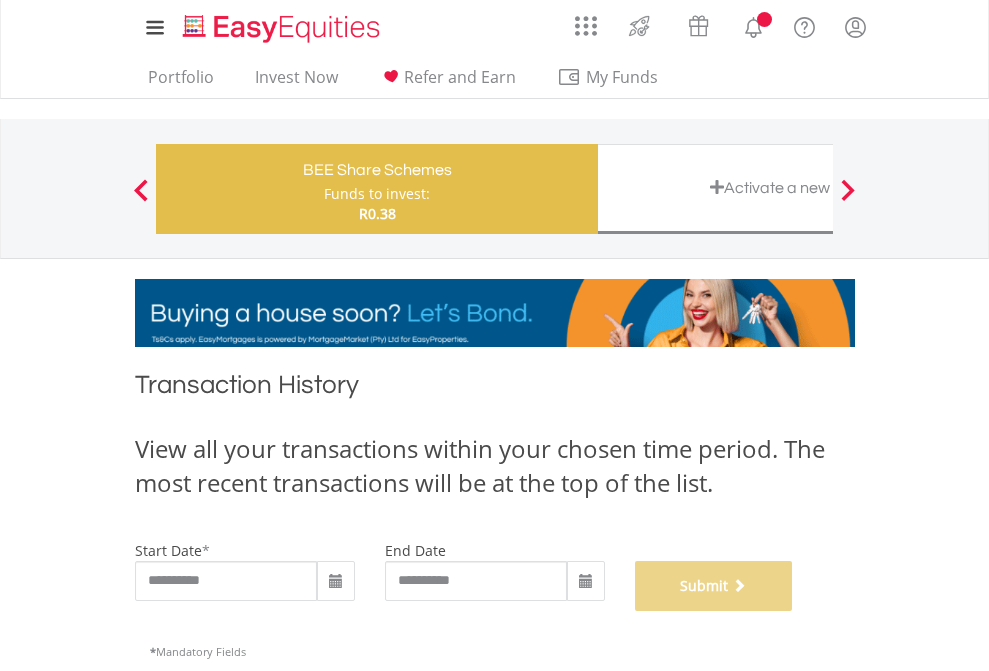 scroll, scrollTop: 811, scrollLeft: 0, axis: vertical 